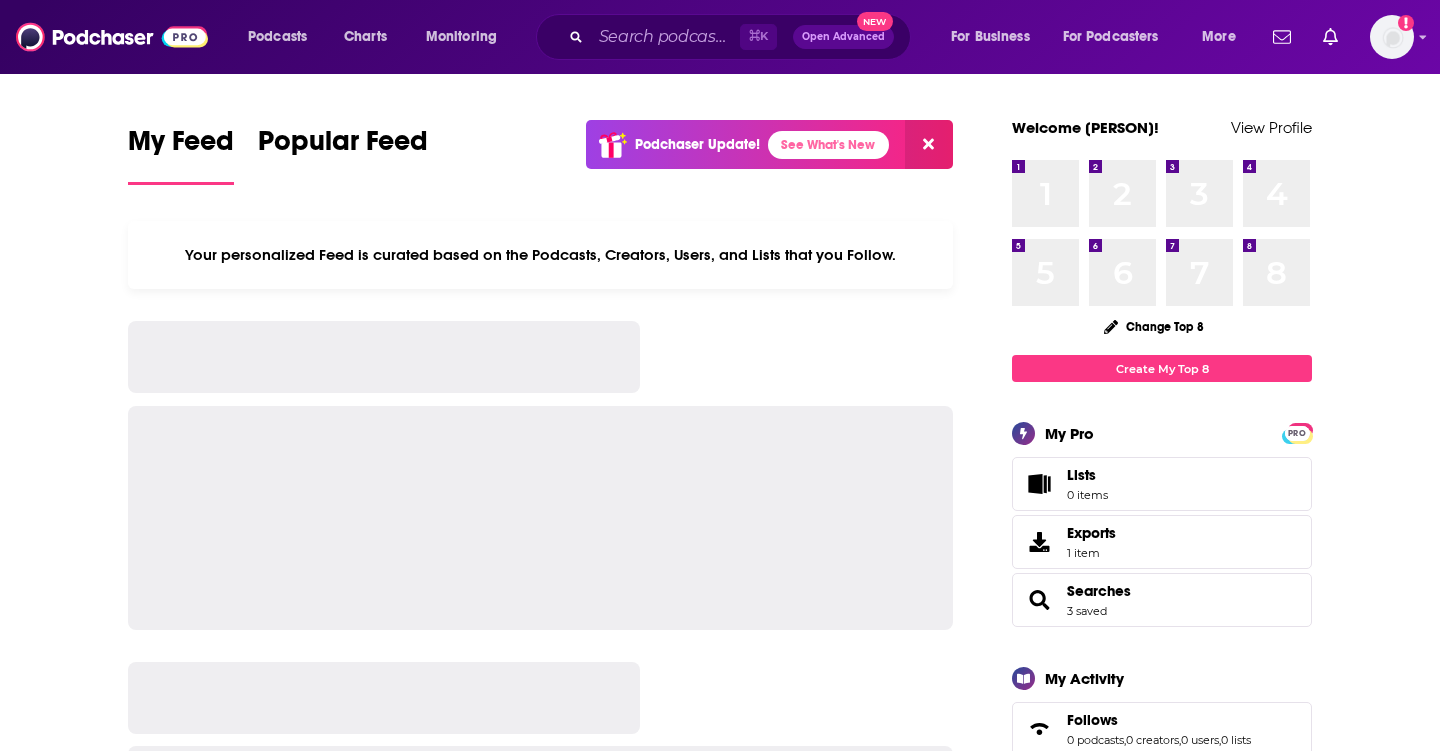 scroll, scrollTop: 0, scrollLeft: 0, axis: both 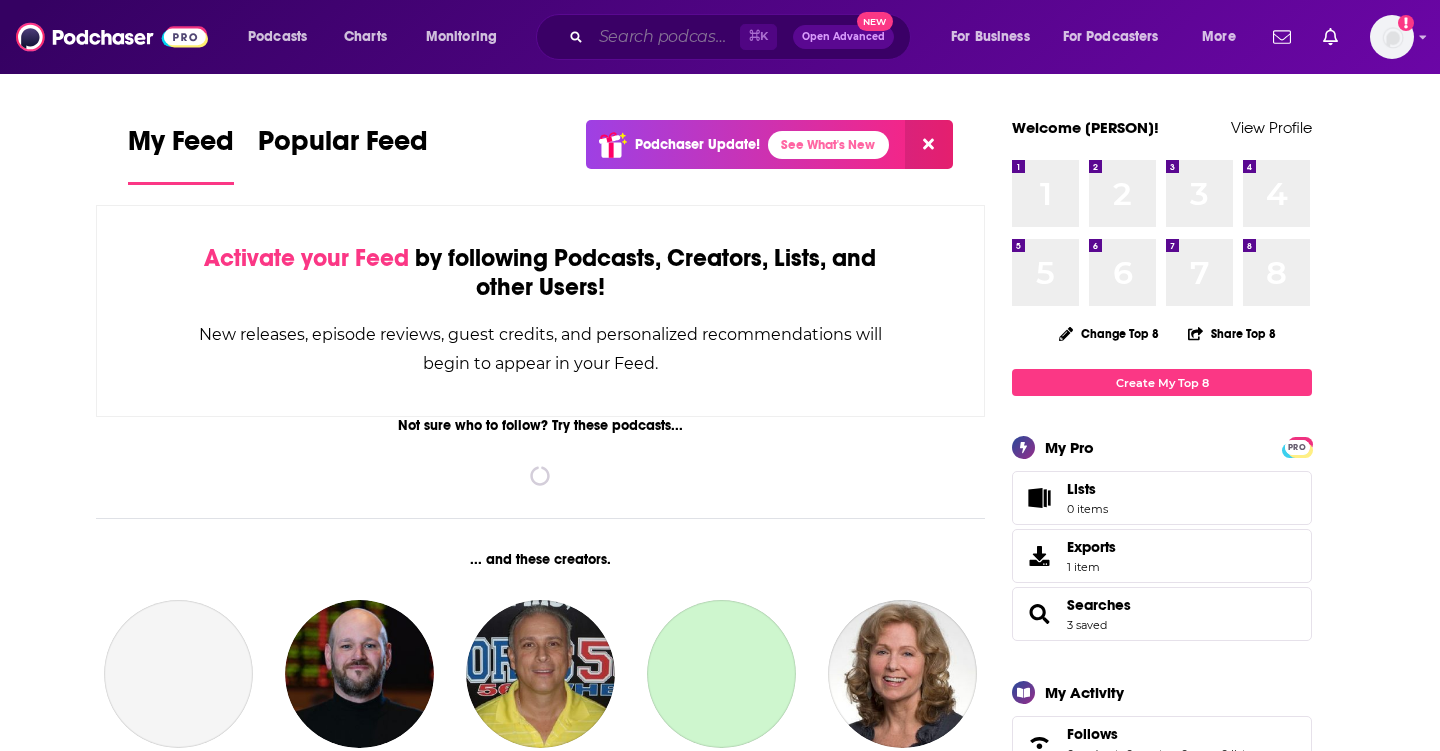 click at bounding box center [665, 37] 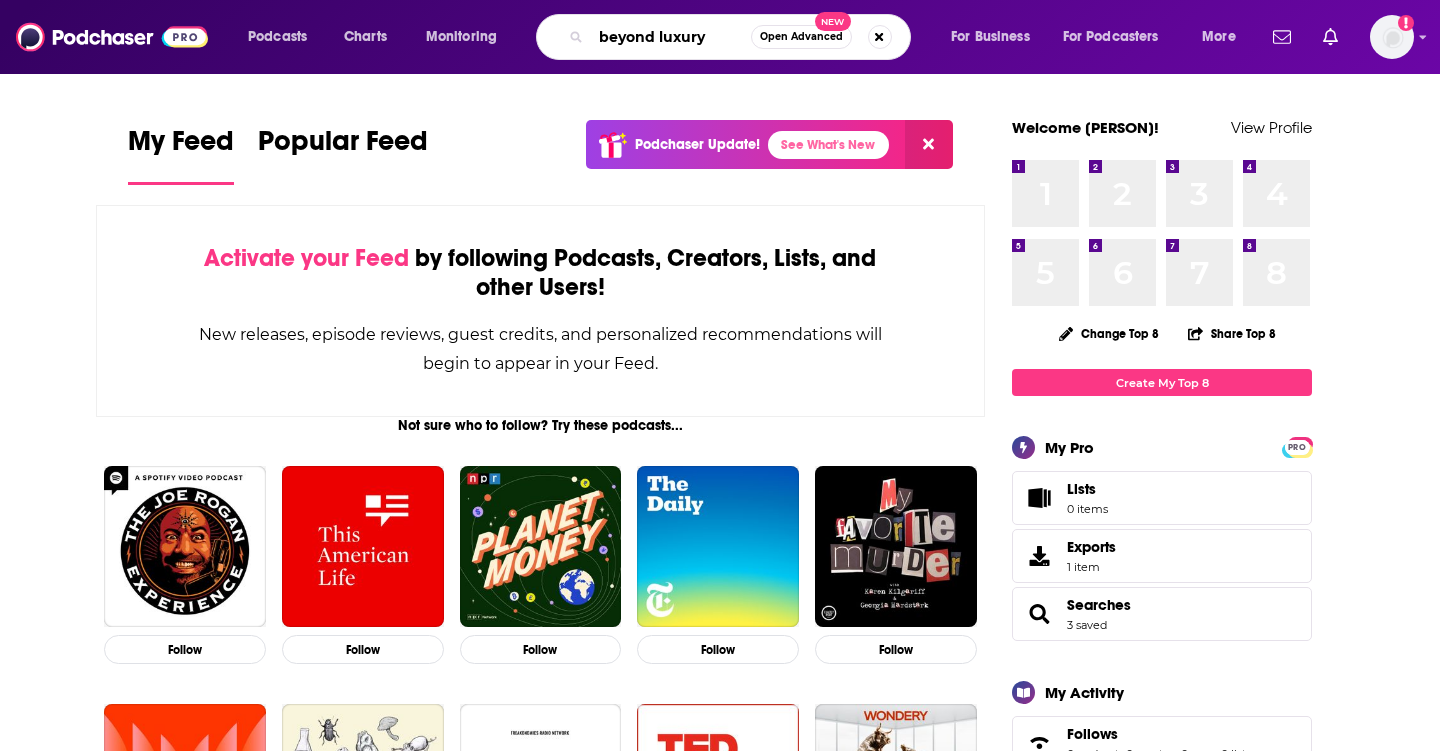 type on "beyond luxury" 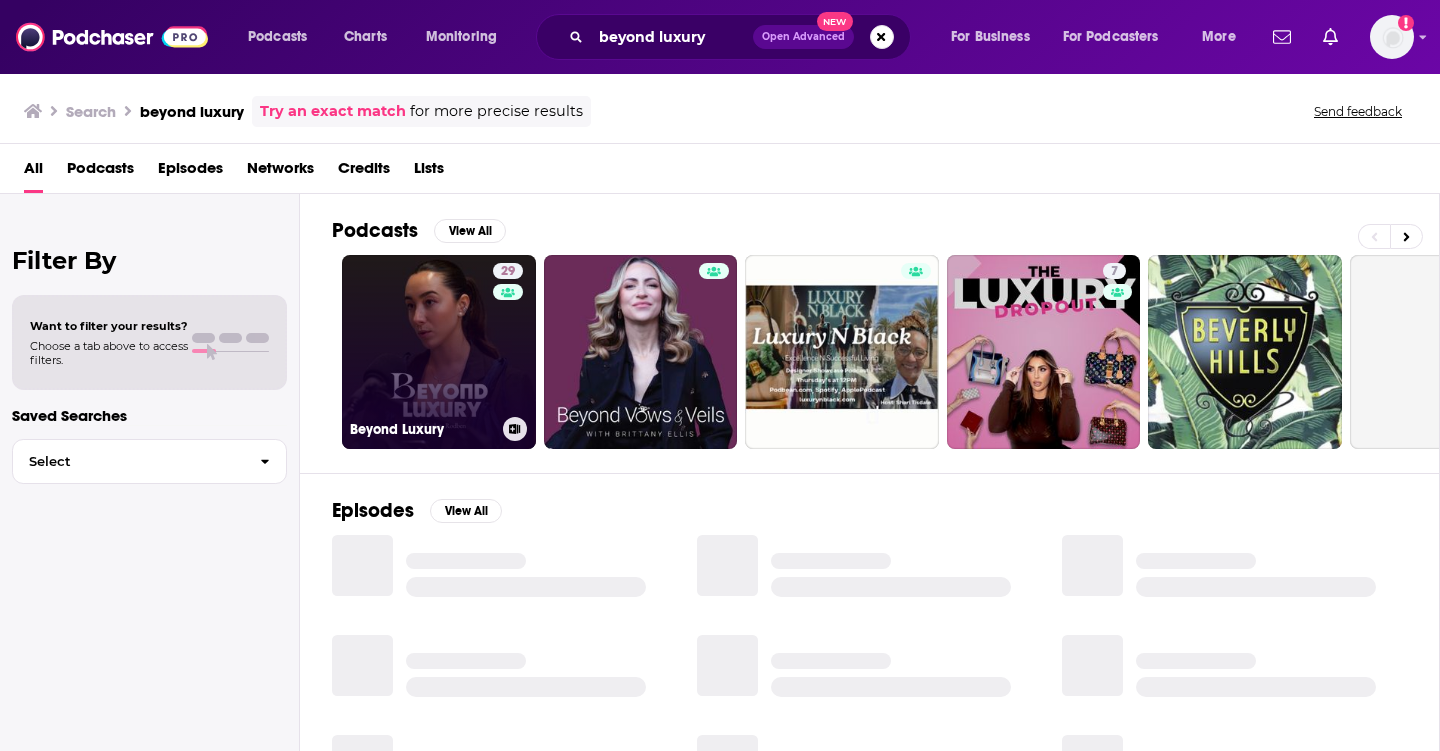 click on "29 Beyond Luxury" at bounding box center (439, 352) 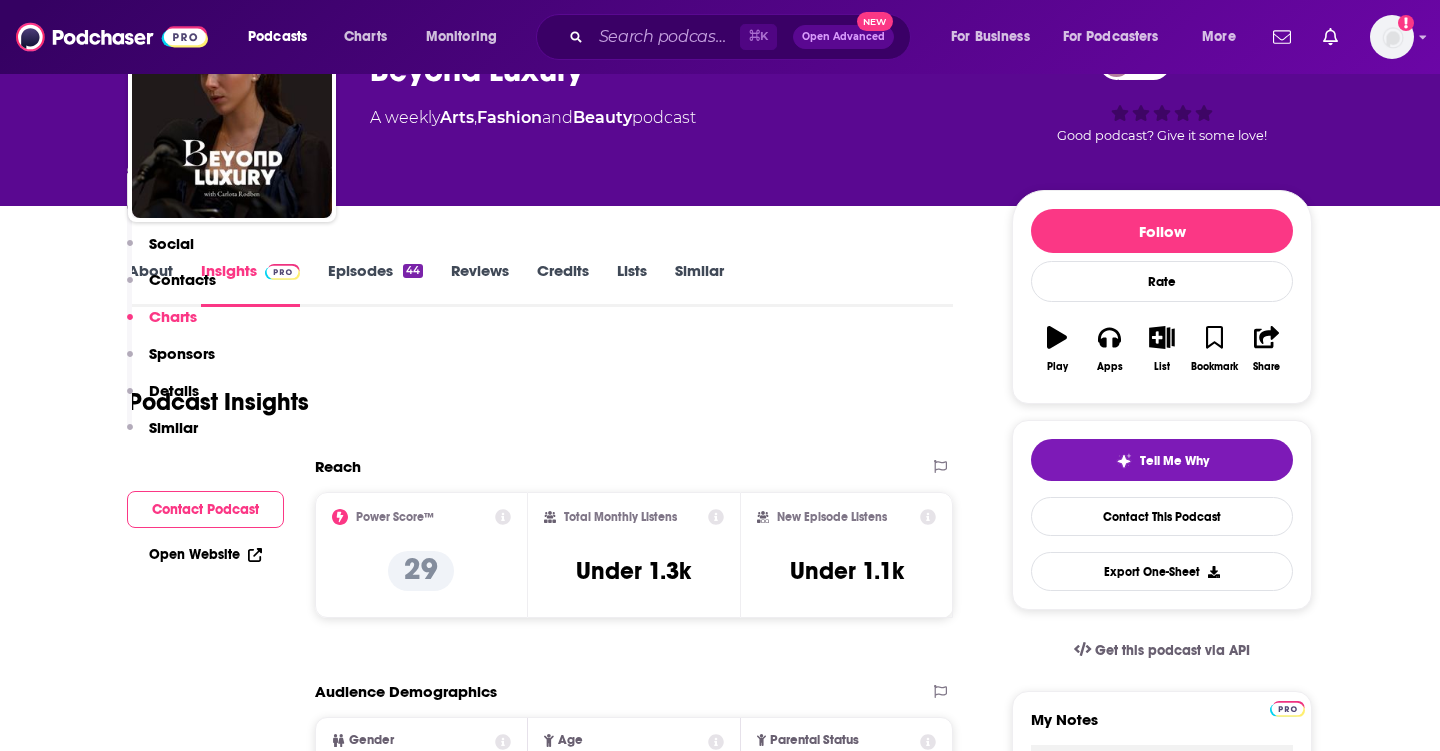 scroll, scrollTop: 0, scrollLeft: 0, axis: both 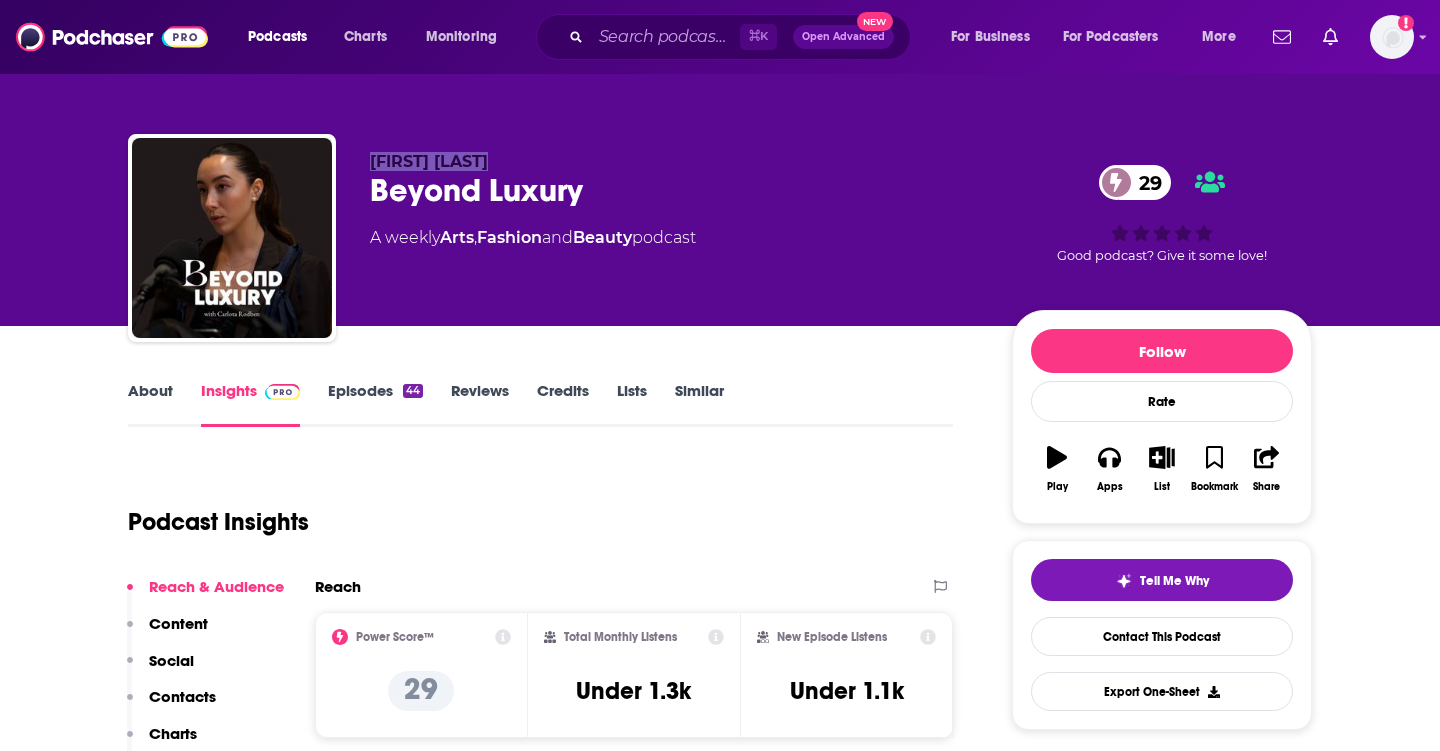 drag, startPoint x: 535, startPoint y: 165, endPoint x: 374, endPoint y: 162, distance: 161.02795 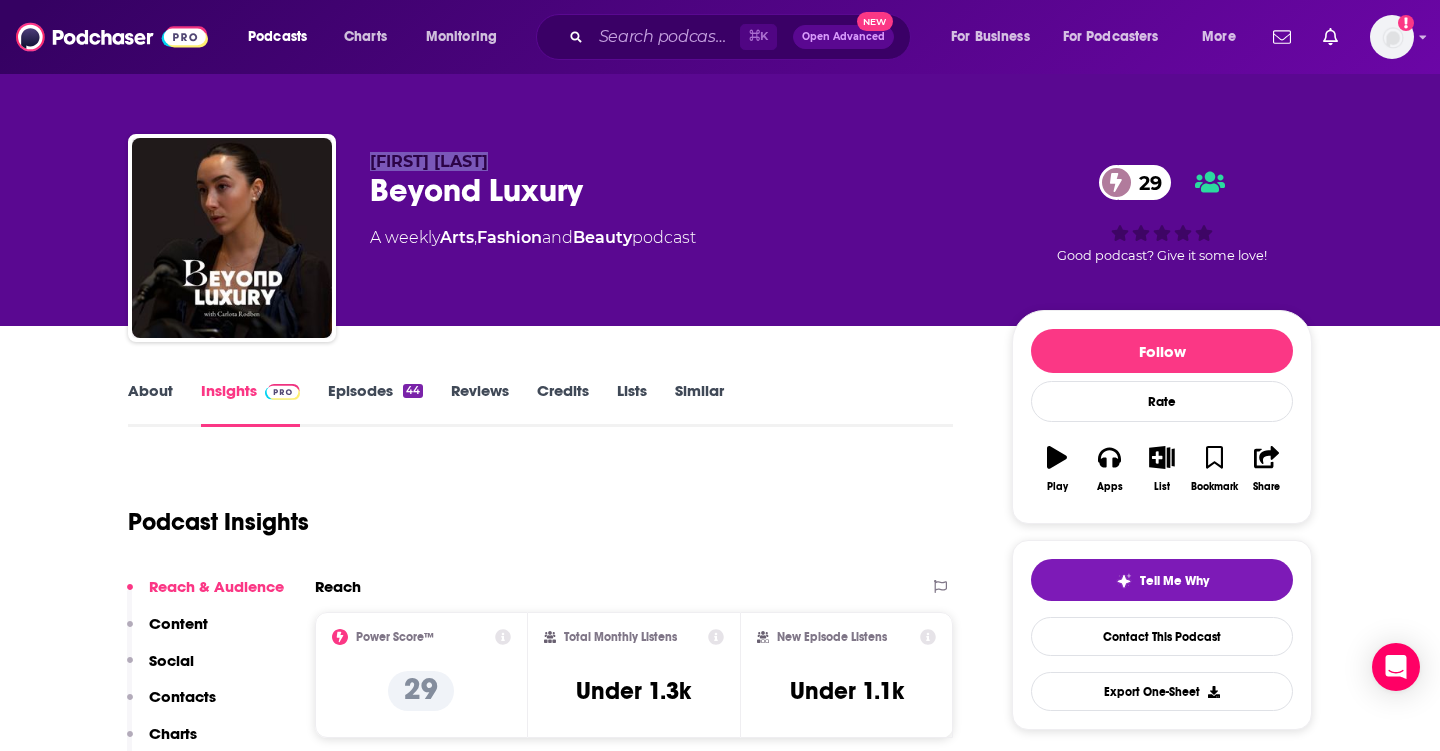 click on "About" at bounding box center [150, 404] 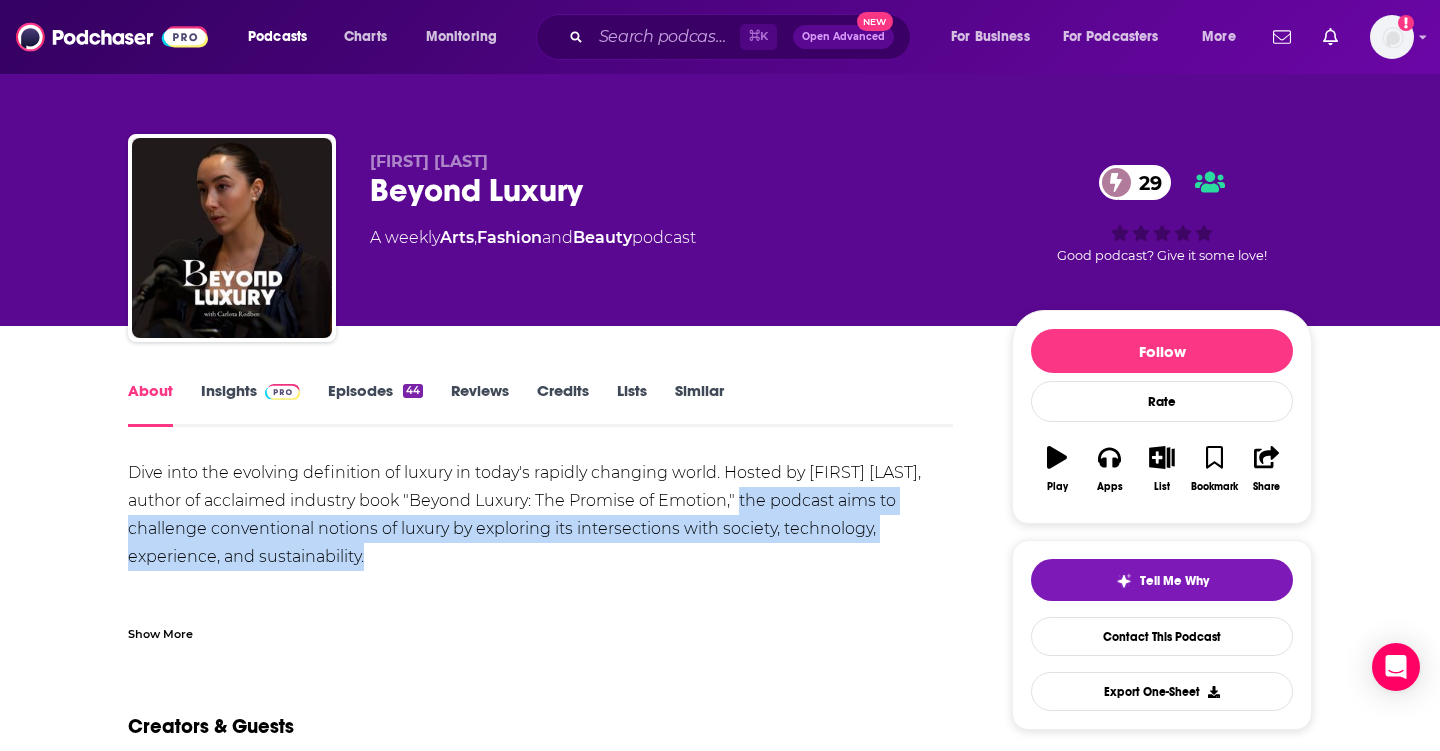 drag, startPoint x: 740, startPoint y: 504, endPoint x: 541, endPoint y: 560, distance: 206.7293 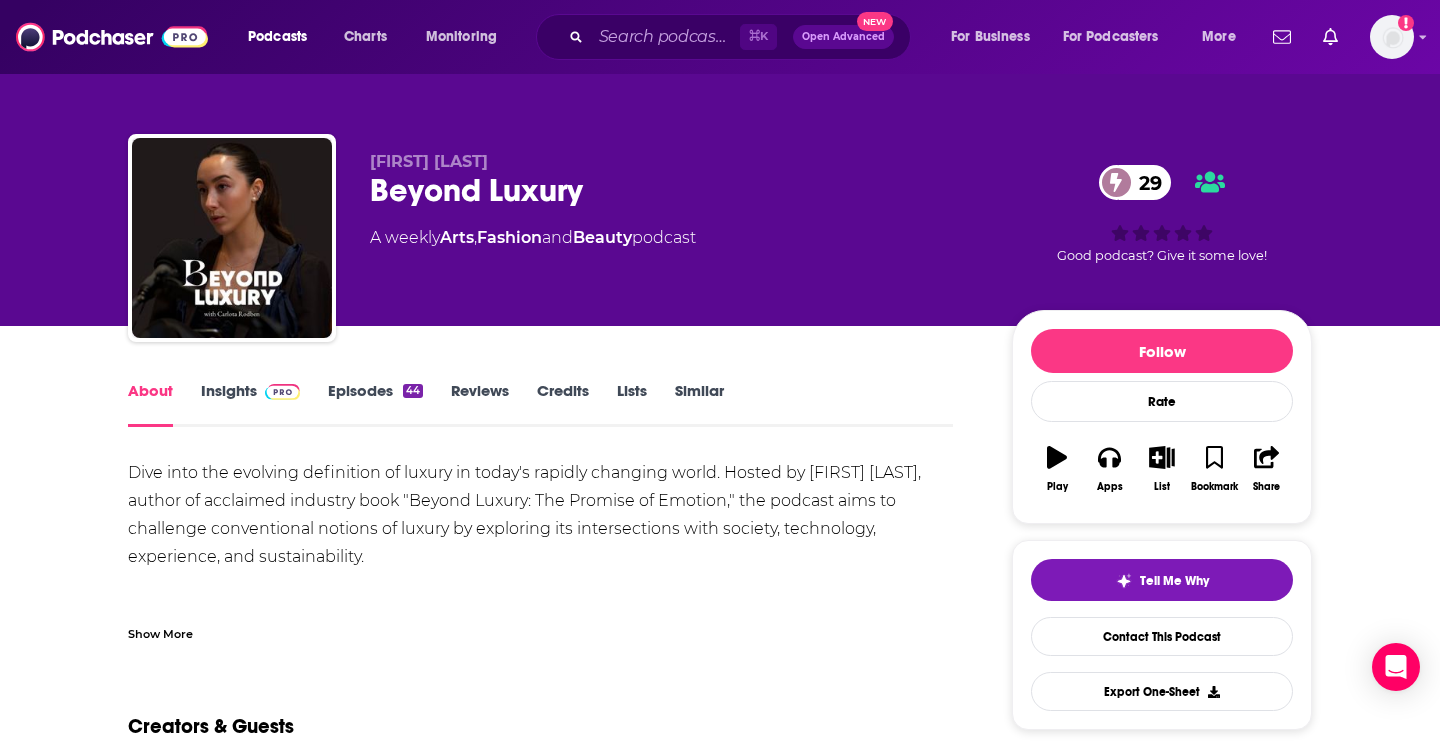 click on "Dive into the evolving definition of luxury in today's rapidly changing world. Hosted by [FIRST] [LAST], author of acclaimed industry book "Beyond Luxury: The Promise of Emotion," the podcast aims to challenge conventional notions of luxury by exploring its intersections with society, technology, experience, and sustainability.
The podcast extends [FIRST]'s book and goes beyond it by inviting thought leaders from various sectors like fashion, beauty, wellness, travel, hospitality, art, and technology to continue the conversation.
Join and be a part of creating the future of luxury! Show More Creators & Guests We don't know anything about the creators of this podcast yet . You can   add them yourself   so they can be credited for this and other podcasts. Recent Episodes View All Facing Fear: AI Will Make Us More Human Than Ever (Bonus): [FIRST] [LAST] at Experience Vision [DATE] (FR) How Extended Reality is Changing the Way We Feel Luxury (Bonus) : [FIRST] [LAST] on Emotion & Experience   ." at bounding box center (540, 1273) 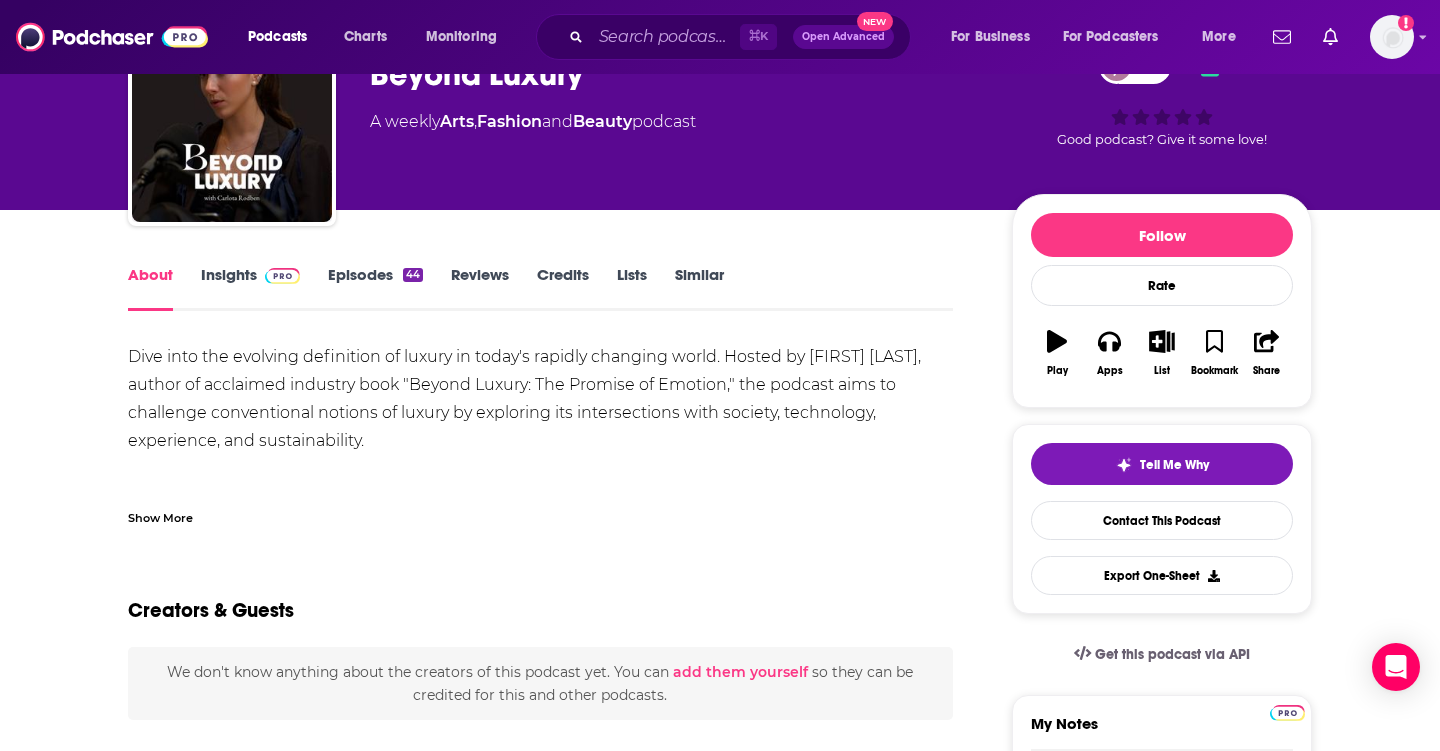 scroll, scrollTop: 74, scrollLeft: 0, axis: vertical 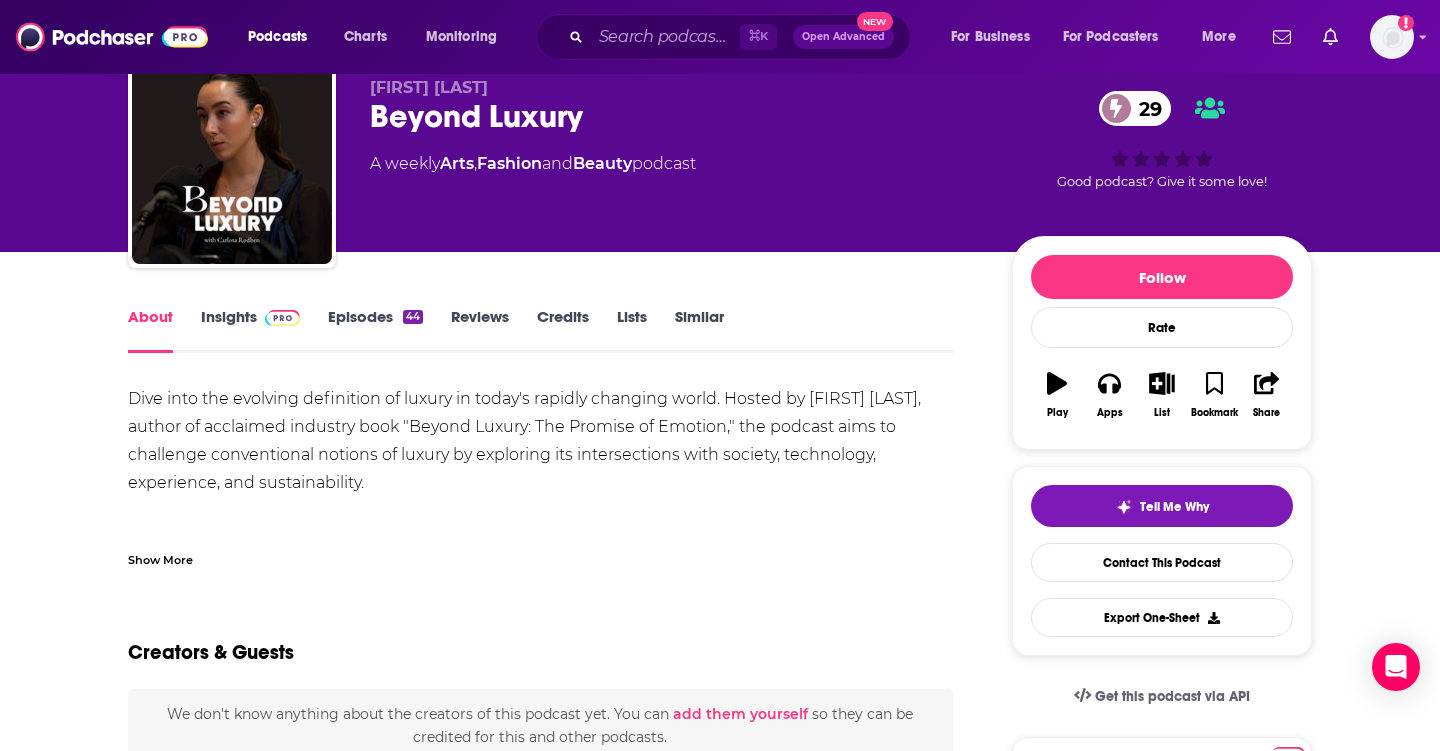 click on "Episodes 44" at bounding box center (375, 330) 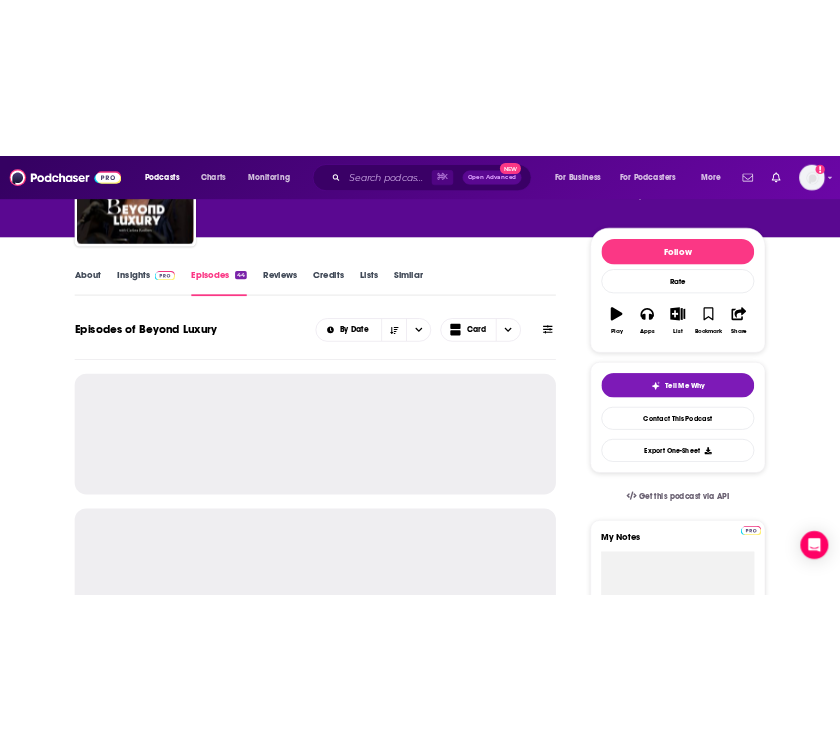 scroll, scrollTop: 163, scrollLeft: 0, axis: vertical 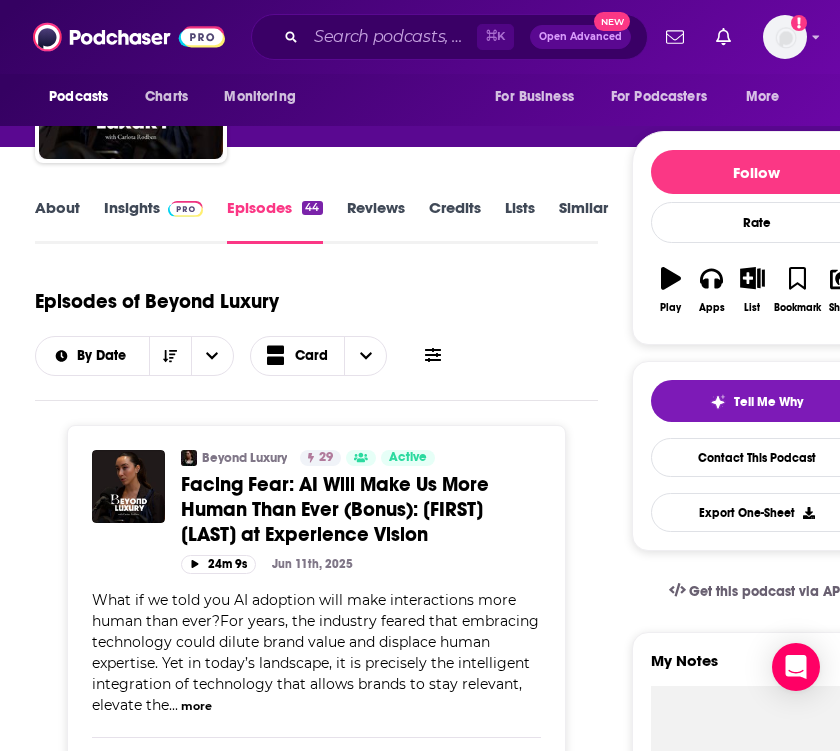 click on "Episodes of Beyond Luxury By Date Card" at bounding box center (316, 326) 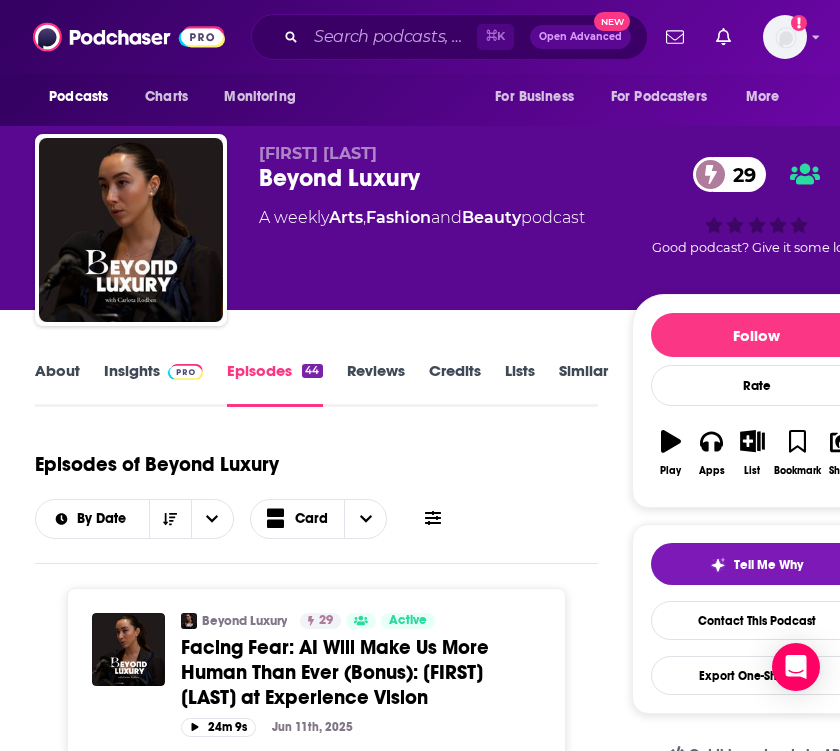 click on "About" at bounding box center [57, 384] 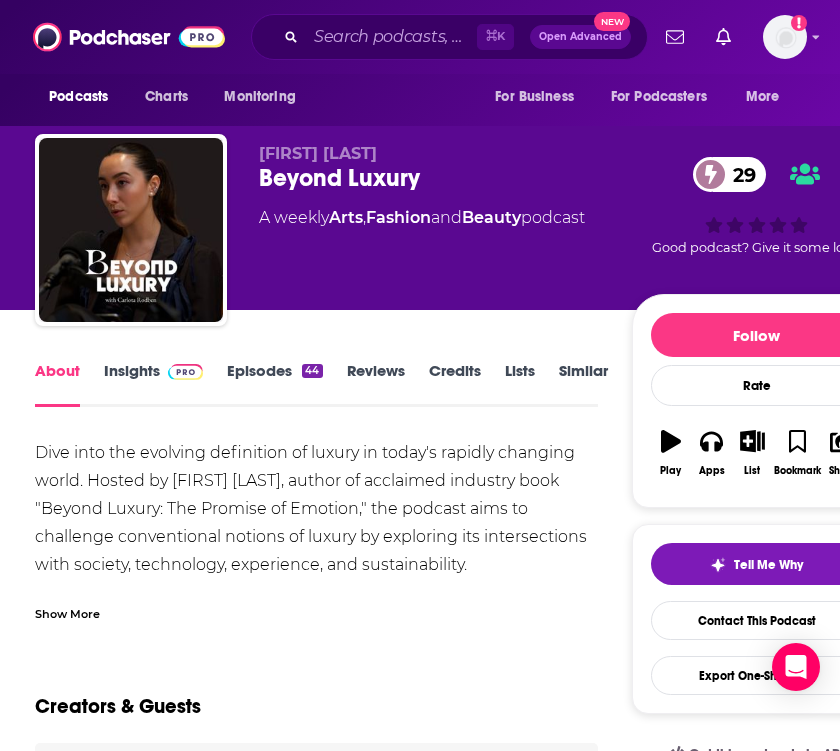 click on "Show More" at bounding box center [67, 612] 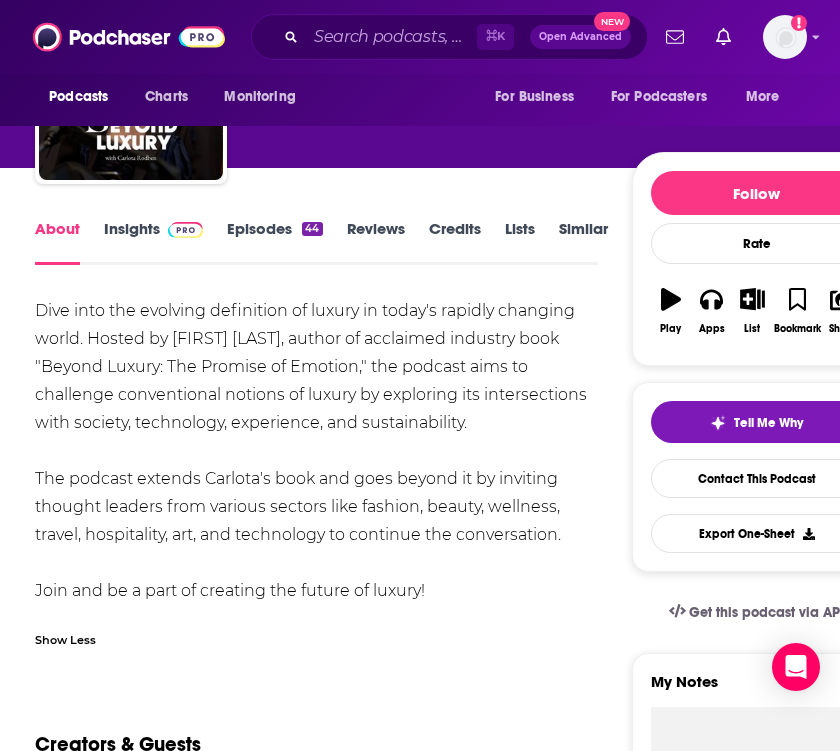scroll, scrollTop: 130, scrollLeft: 0, axis: vertical 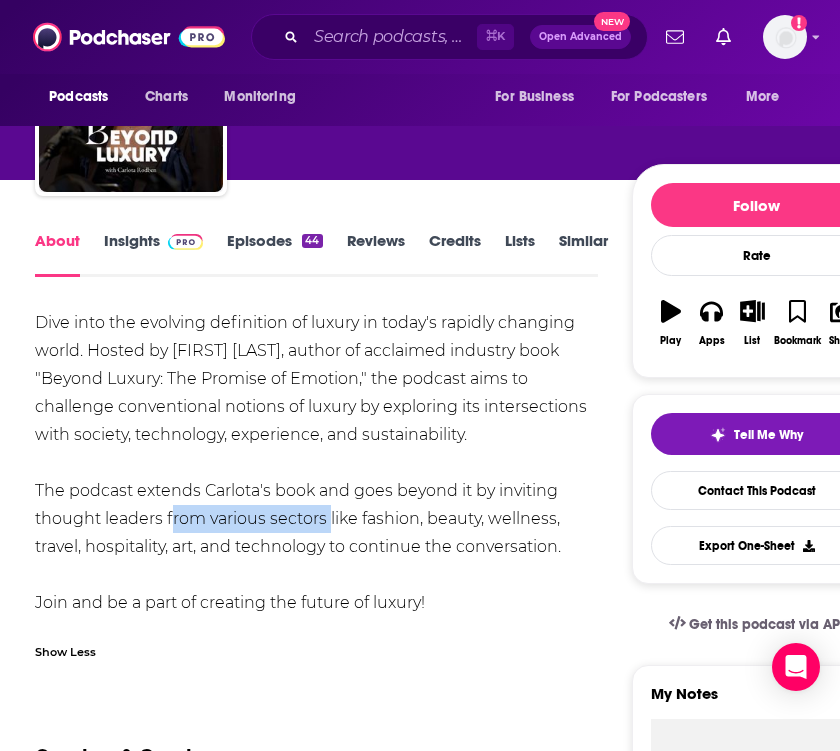 drag, startPoint x: 168, startPoint y: 521, endPoint x: 324, endPoint y: 524, distance: 156.02884 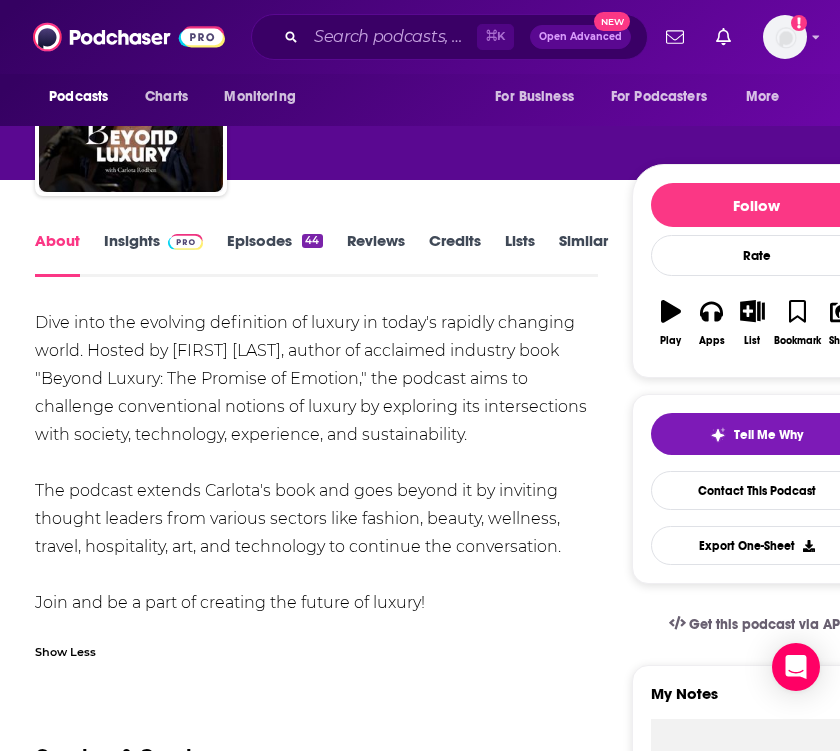 click on "Dive into the evolving definition of luxury in today's rapidly changing world. Hosted by [FIRST] [LAST], author of acclaimed industry book "Beyond Luxury: The Promise of Emotion," the podcast aims to challenge conventional notions of luxury by exploring its intersections with society, technology, experience, and sustainability.
The podcast extends [FIRST]'s book and goes beyond it by inviting thought leaders from various sectors like fashion, beauty, wellness, travel, hospitality, art, and technology to continue the conversation.
Join and be a part of creating the future of luxury!" at bounding box center [316, 463] 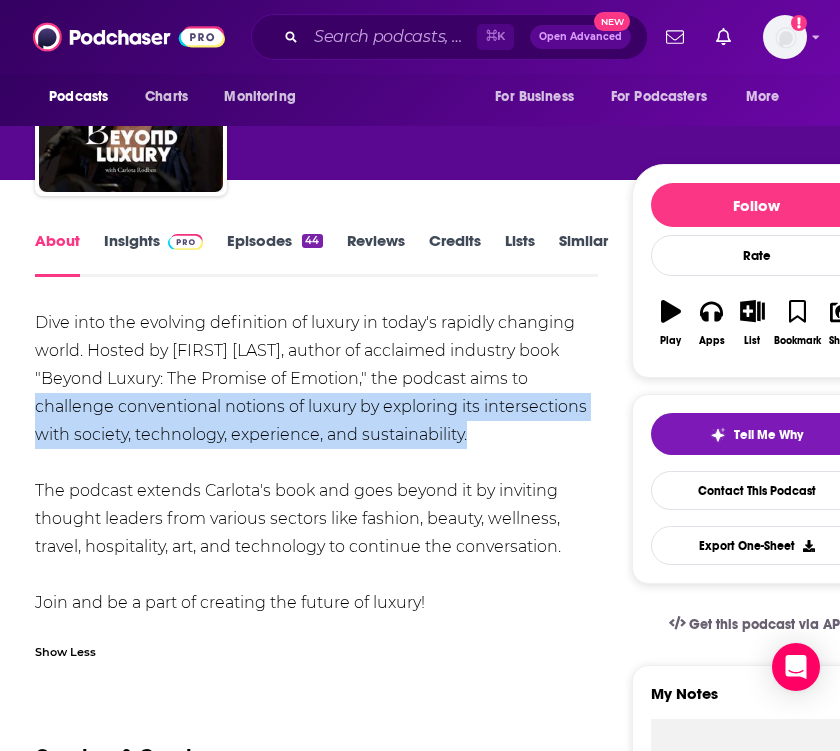 drag, startPoint x: 35, startPoint y: 411, endPoint x: 518, endPoint y: 430, distance: 483.37357 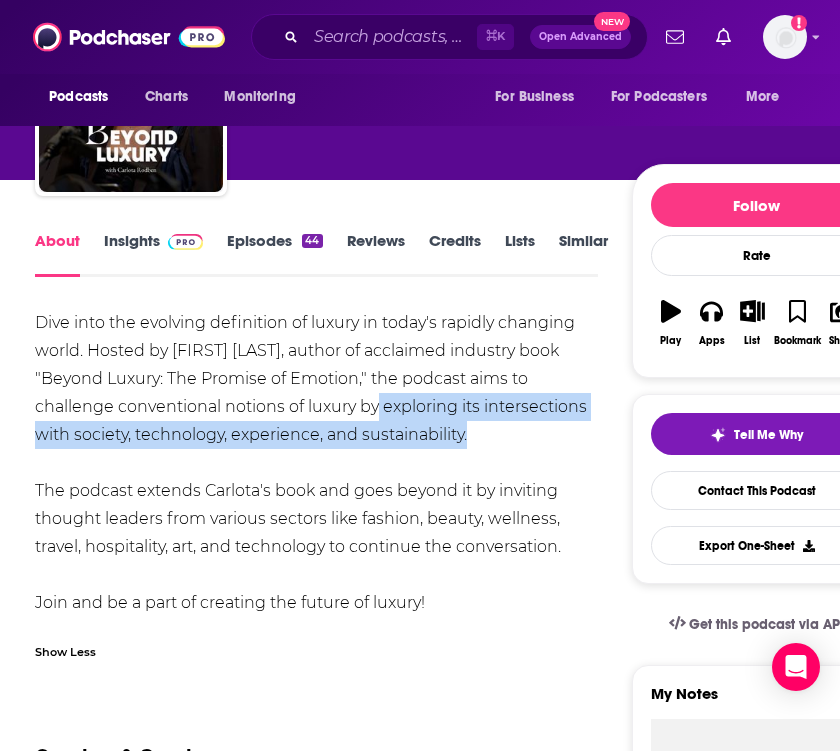 drag, startPoint x: 380, startPoint y: 413, endPoint x: 498, endPoint y: 430, distance: 119.218285 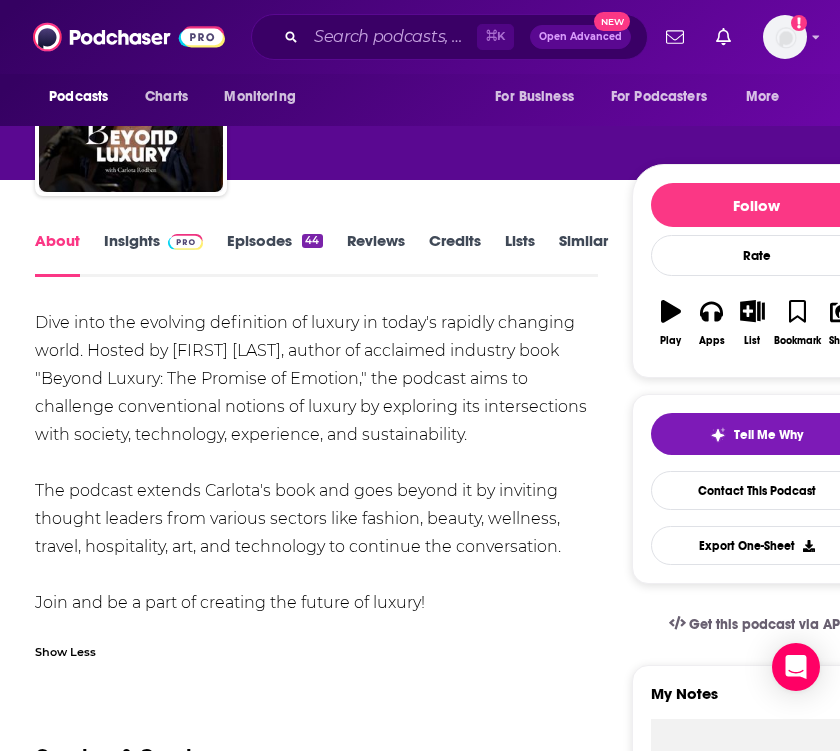 click on "Dive into the evolving definition of luxury in today's rapidly changing world. Hosted by [FIRST] [LAST], author of acclaimed industry book "Beyond Luxury: The Promise of Emotion," the podcast aims to challenge conventional notions of luxury by exploring its intersections with society, technology, experience, and sustainability.
The podcast extends [FIRST]'s book and goes beyond it by inviting thought leaders from various sectors like fashion, beauty, wellness, travel, hospitality, art, and technology to continue the conversation.
Join and be a part of creating the future of luxury!" at bounding box center (316, 463) 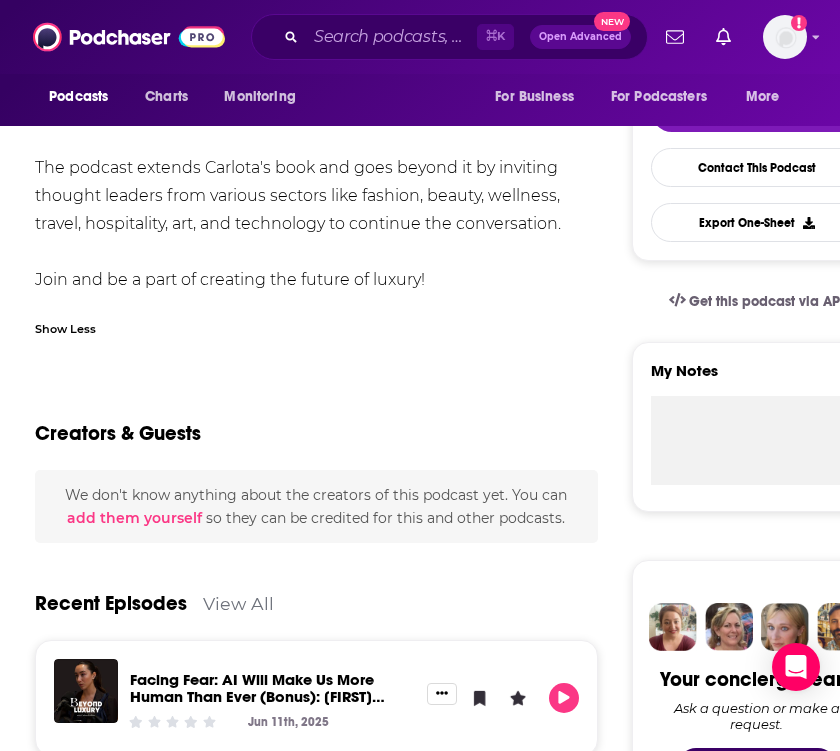 scroll, scrollTop: 0, scrollLeft: 0, axis: both 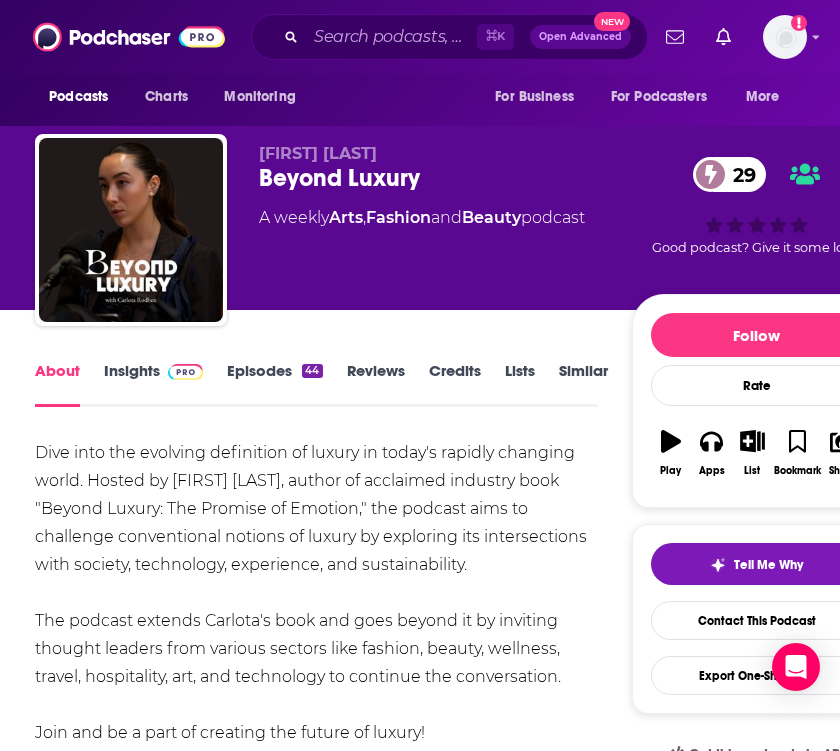 click on "About Insights Episodes 44 Reviews Credits Lists Similar Dive into the evolving definition of luxury in today's rapidly changing world. Hosted by [FIRST] [LAST], author of acclaimed industry book "Beyond Luxury: The Promise of Emotion," the podcast aims to challenge conventional notions of luxury by exploring its intersections with society, technology, experience, and sustainability.
The podcast extends [FIRST]'s book and goes beyond it by inviting thought leaders from various sectors like fashion, beauty, wellness, travel, hospitality, art, and technology to continue the conversation.
Join and be a part of creating the future of luxury! Show Less Creators & Guests We don't know anything about the creators of this podcast yet . You can   add them yourself   so they can be credited for this and other podcasts. Recent Episodes View All Facing Fear: AI Will Make Us More Human Than Ever (Bonus): [FIRST] [LAST] at Experience Vision [DATE] [DATE] [DATE] View All Episodes Podcast Reviews" at bounding box center (458, 1449) 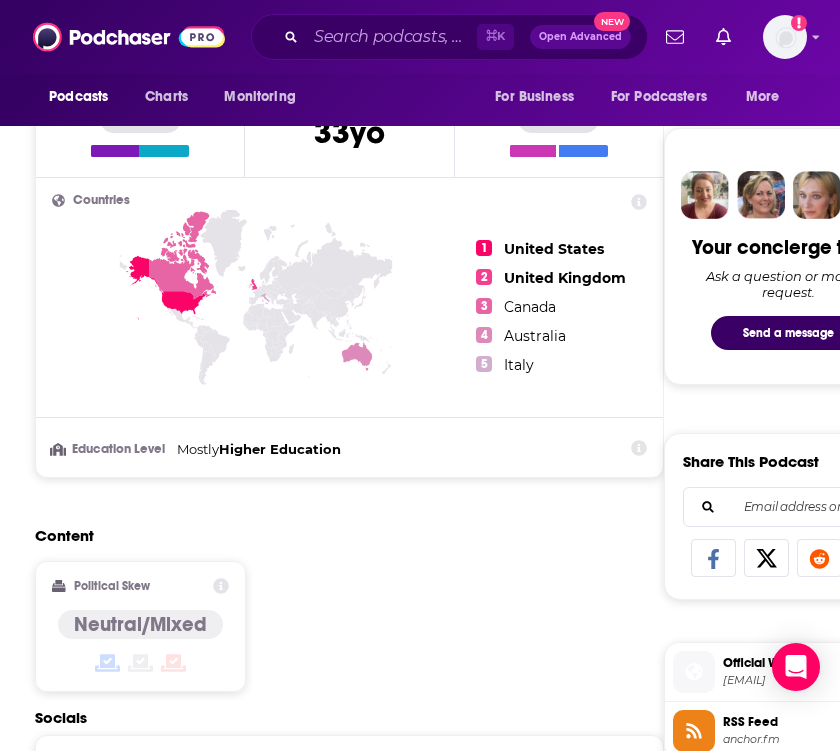 scroll, scrollTop: 913, scrollLeft: 0, axis: vertical 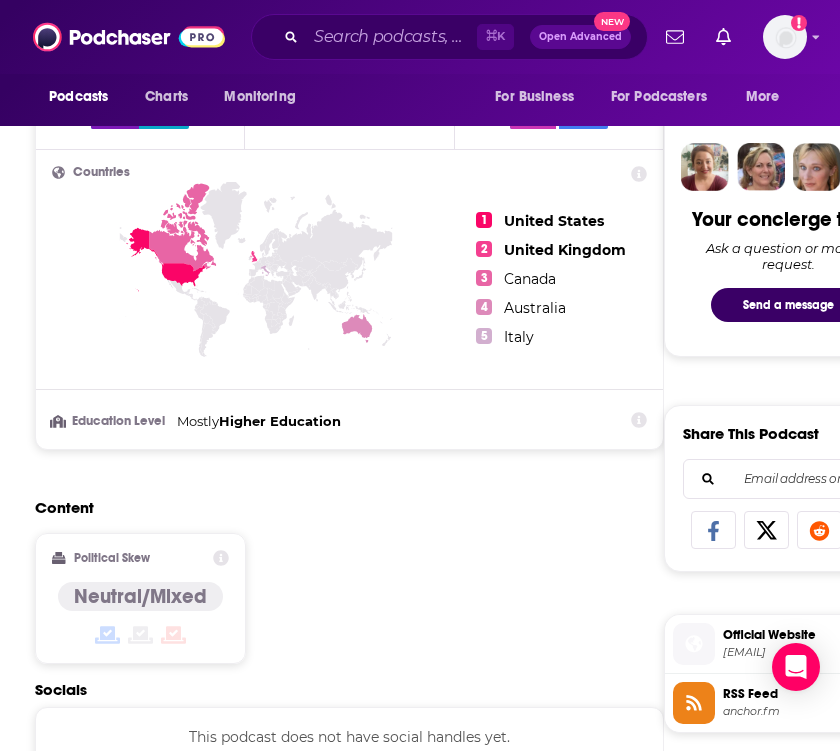 click 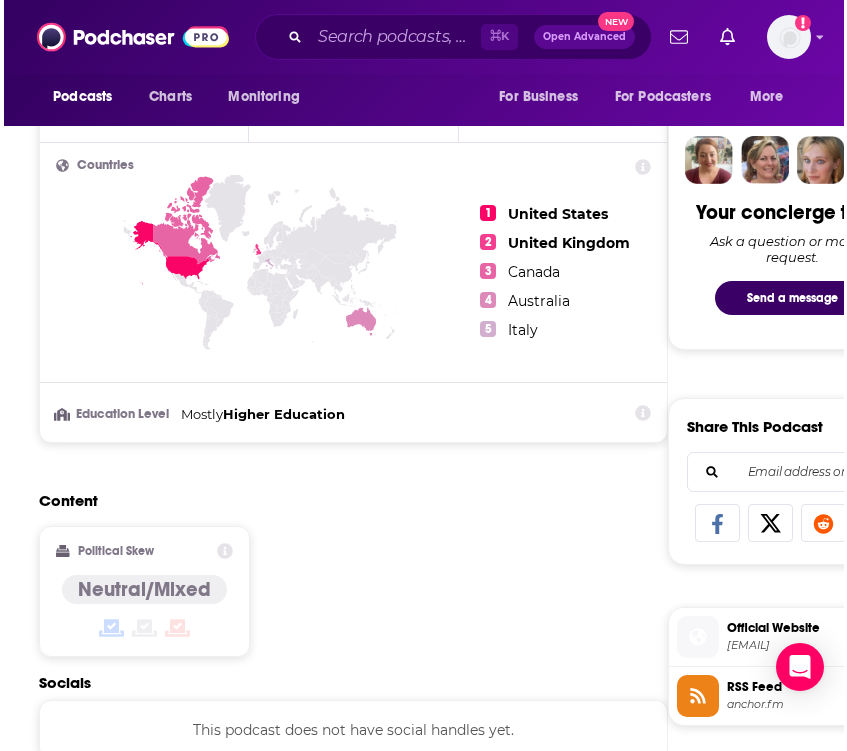 scroll, scrollTop: 0, scrollLeft: 0, axis: both 